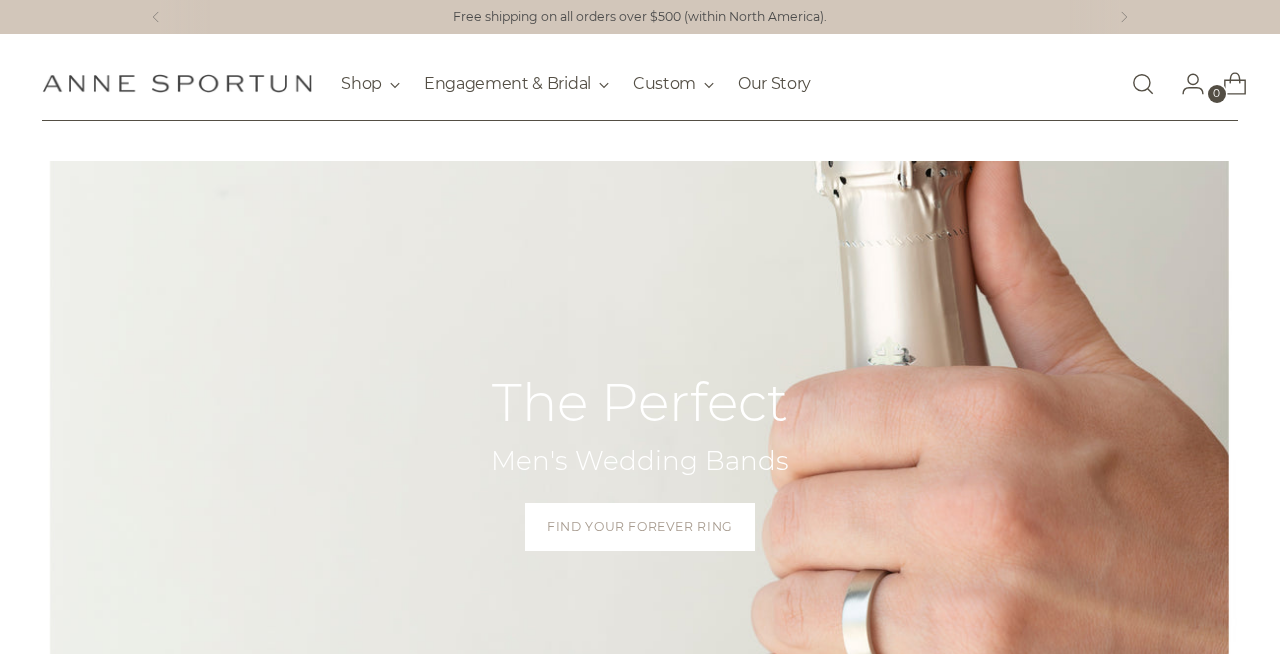 scroll, scrollTop: 0, scrollLeft: 0, axis: both 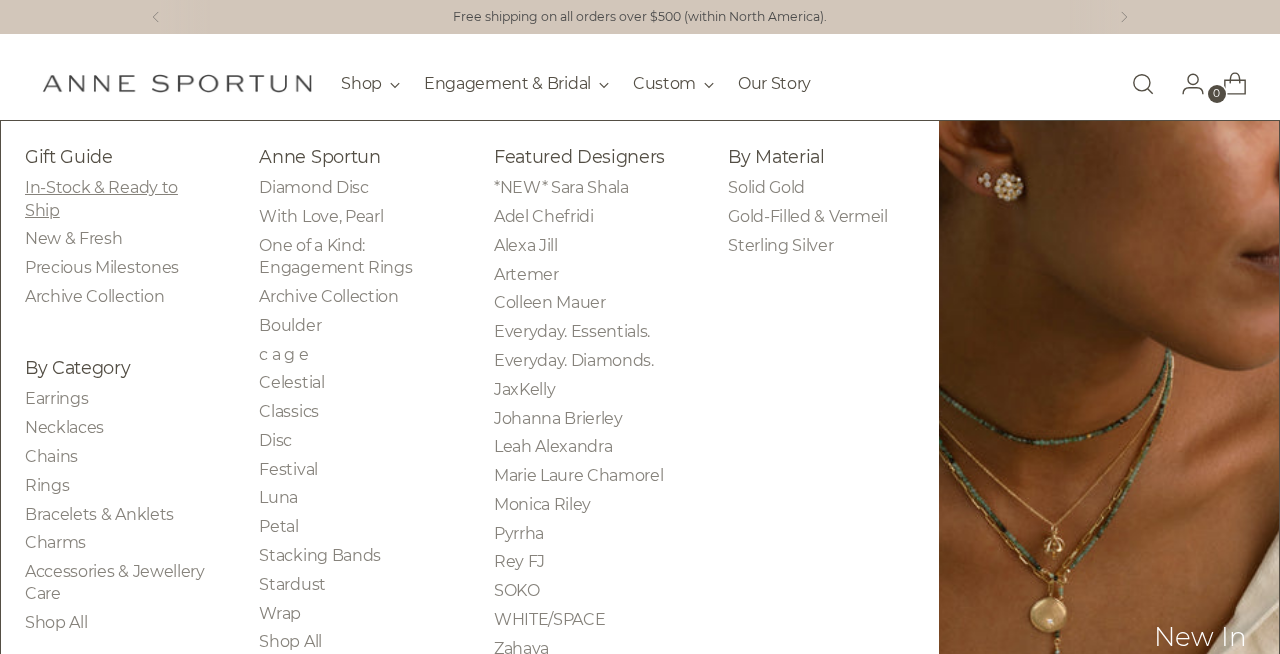 click on "In-Stock & Ready to Ship" at bounding box center [101, 198] 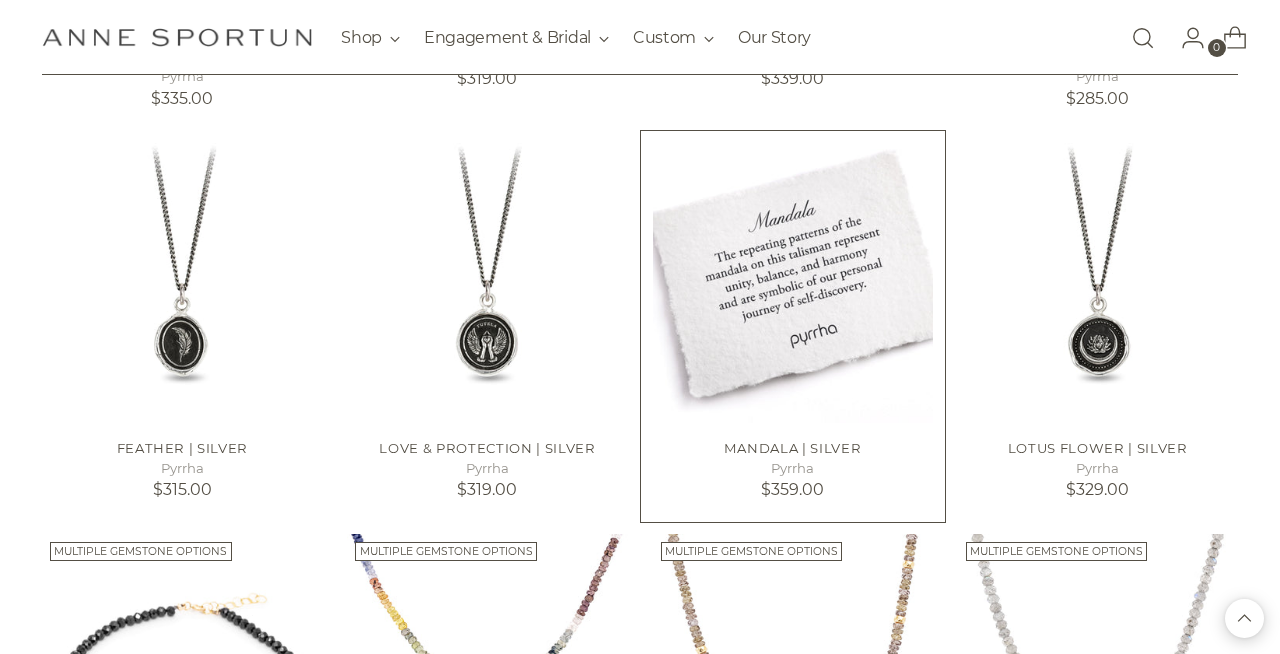 scroll, scrollTop: 1335, scrollLeft: 0, axis: vertical 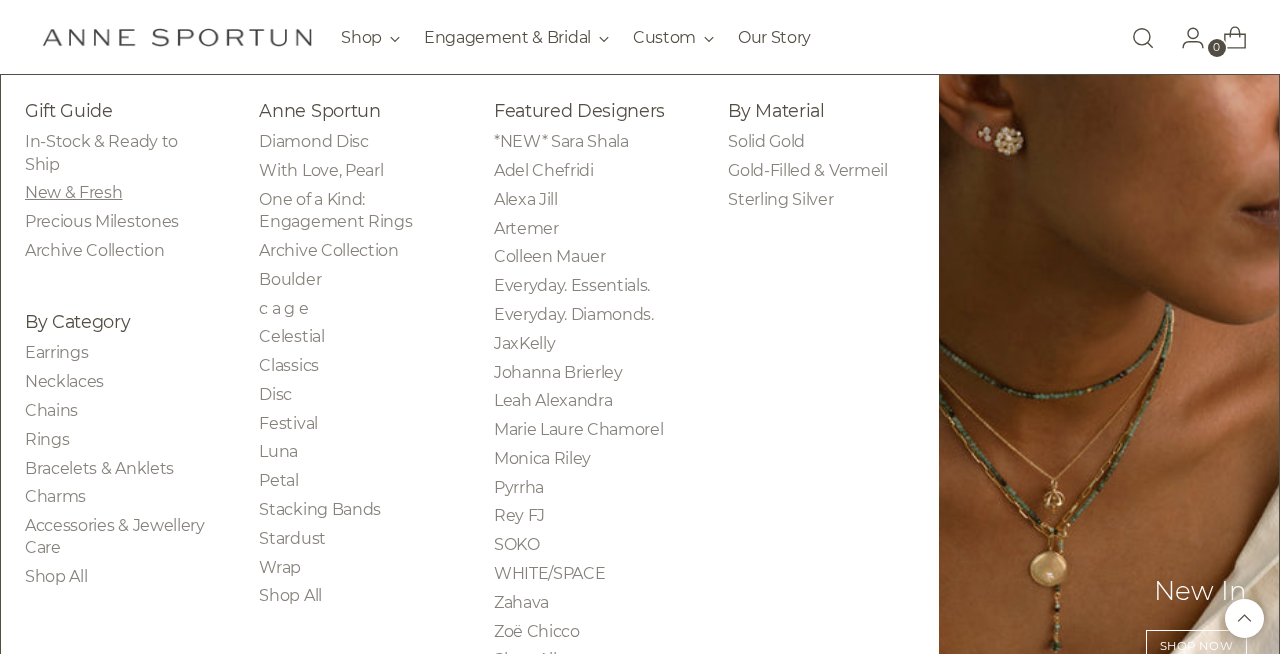 click on "New & Fresh" at bounding box center (73, 192) 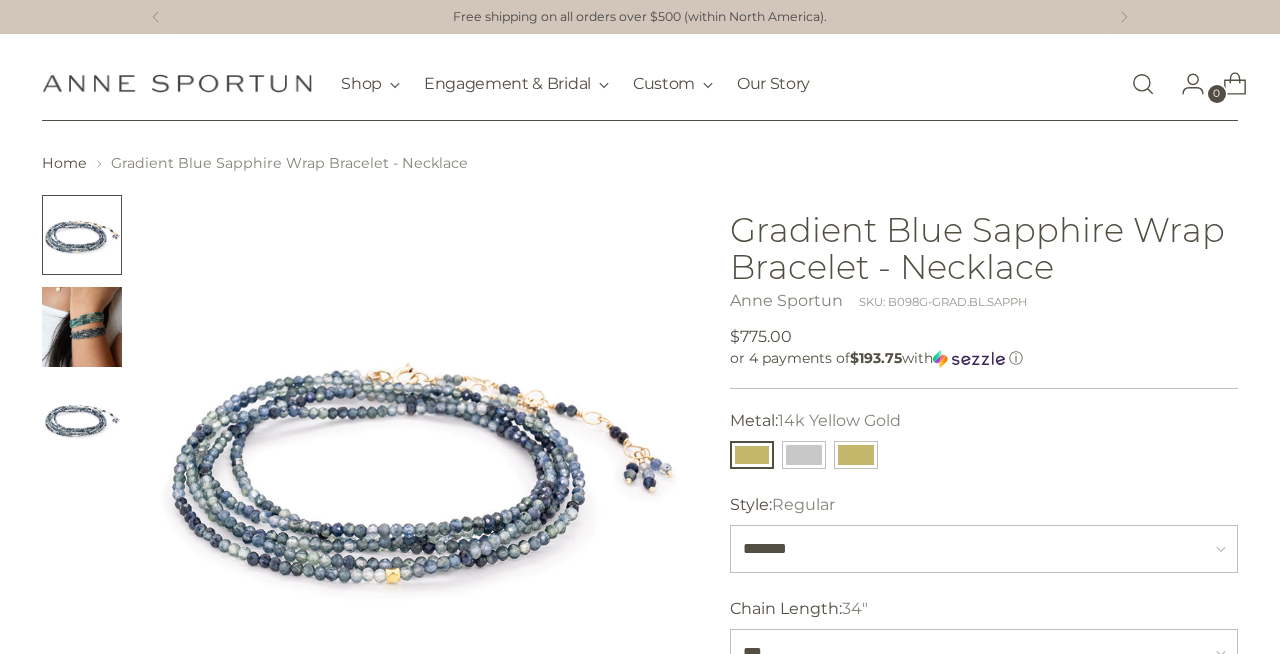 scroll, scrollTop: 0, scrollLeft: 0, axis: both 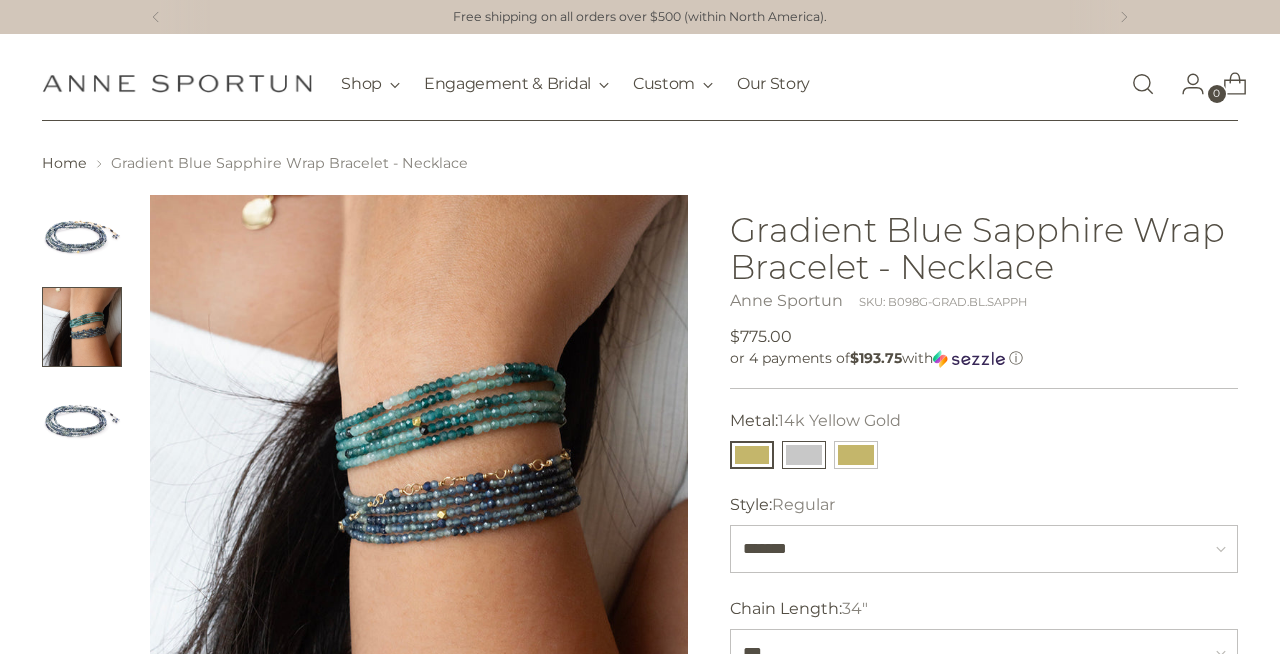 click at bounding box center (804, 455) 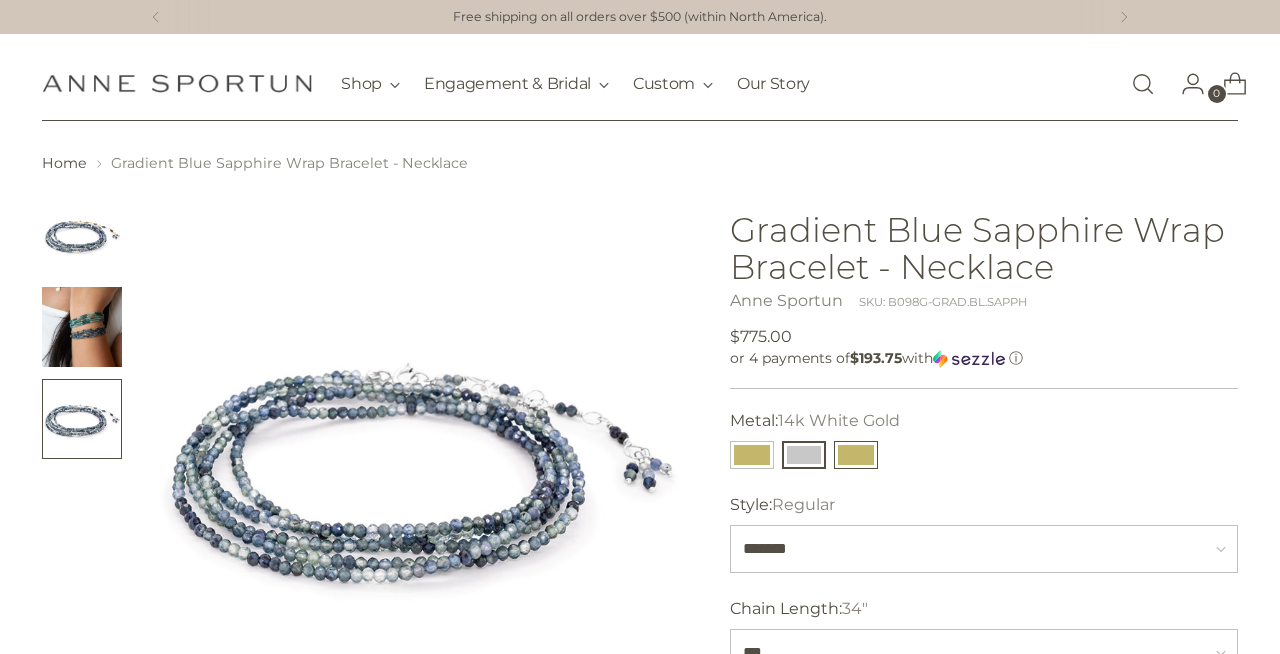 click at bounding box center [856, 455] 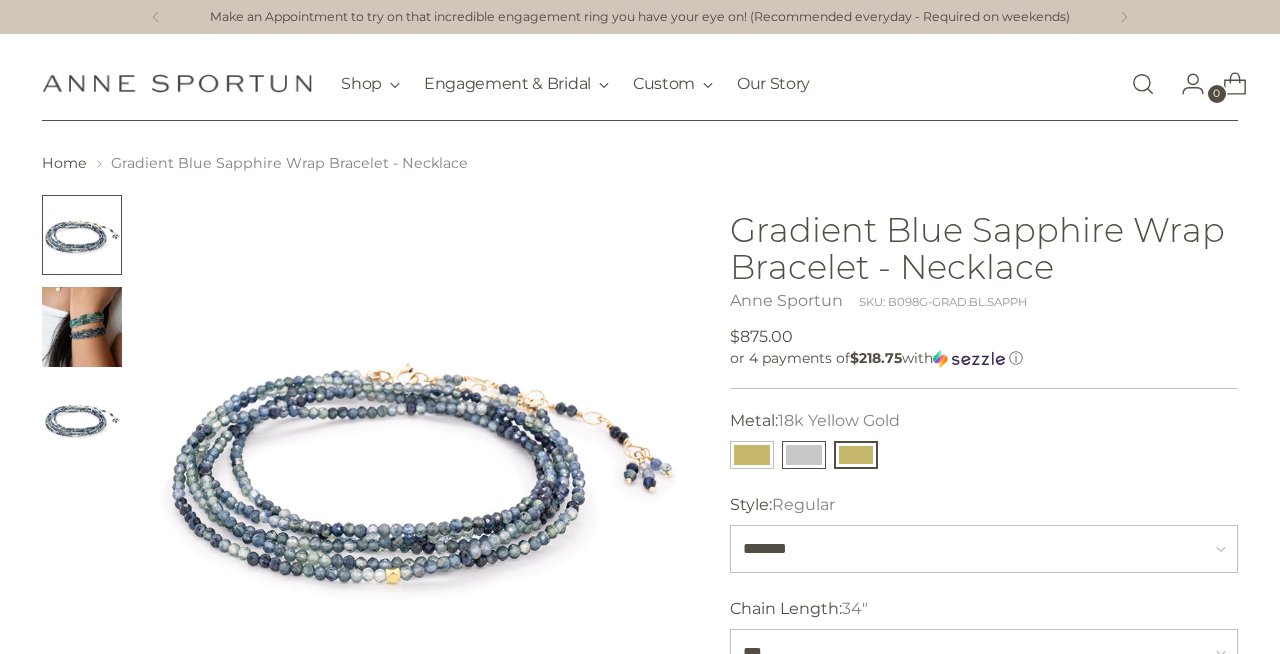click at bounding box center (804, 455) 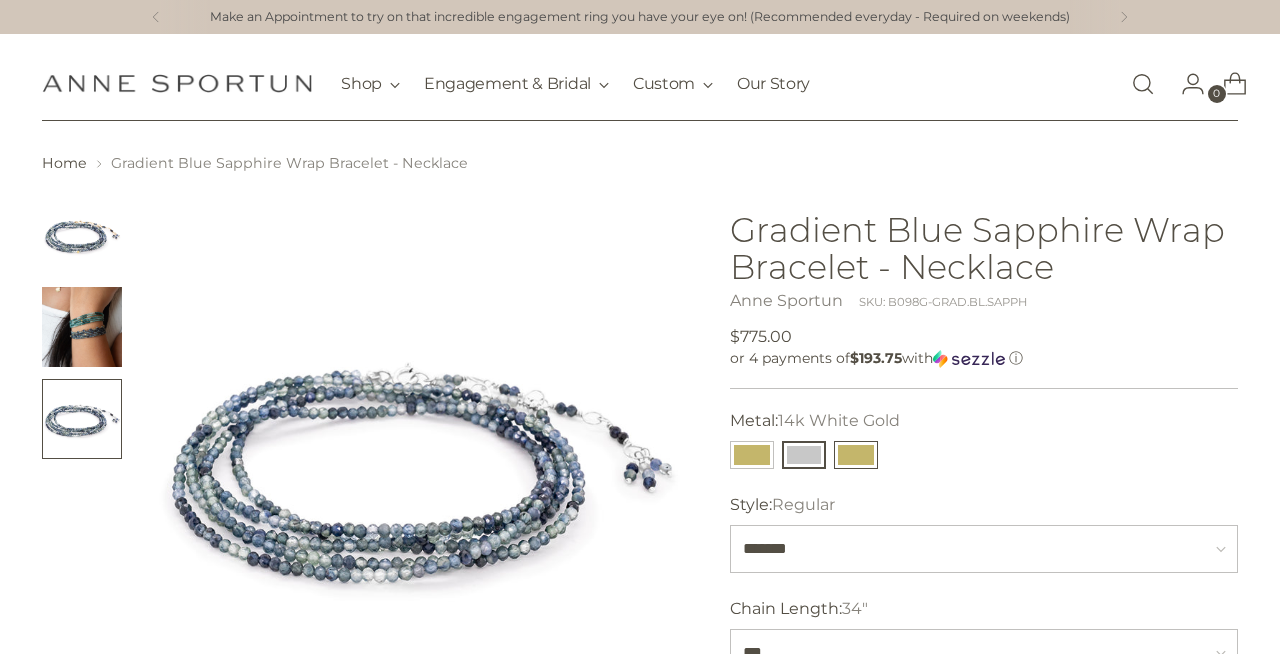 click at bounding box center [856, 455] 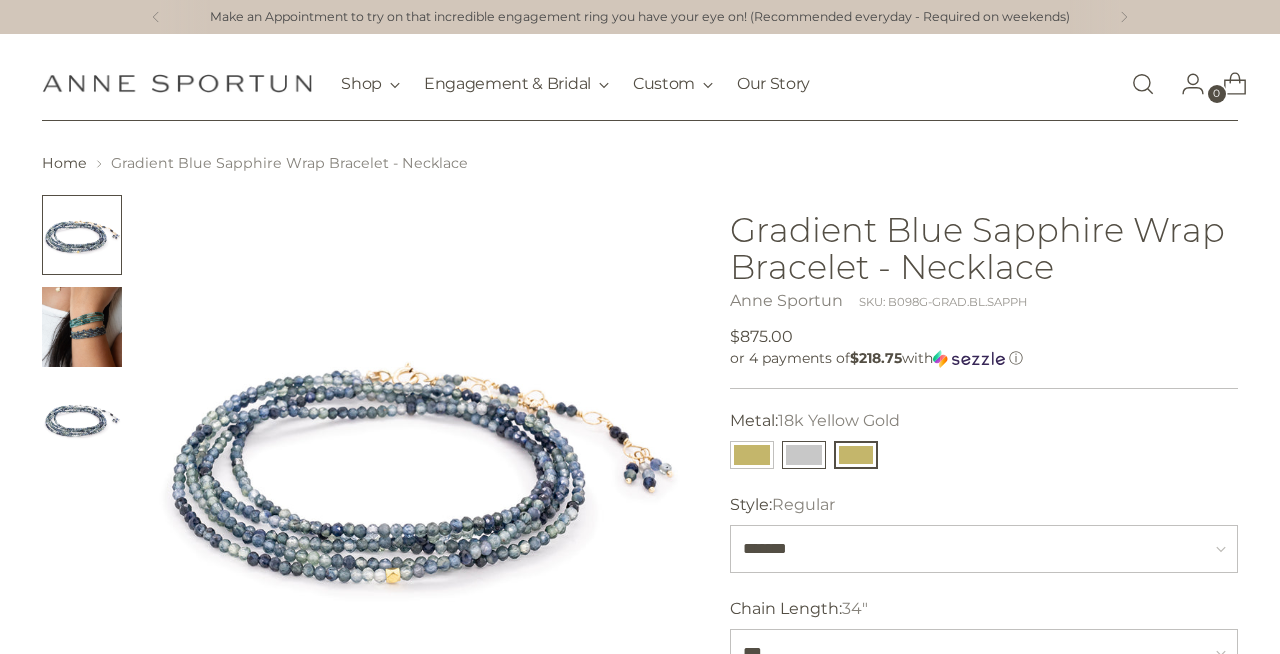 click at bounding box center [804, 455] 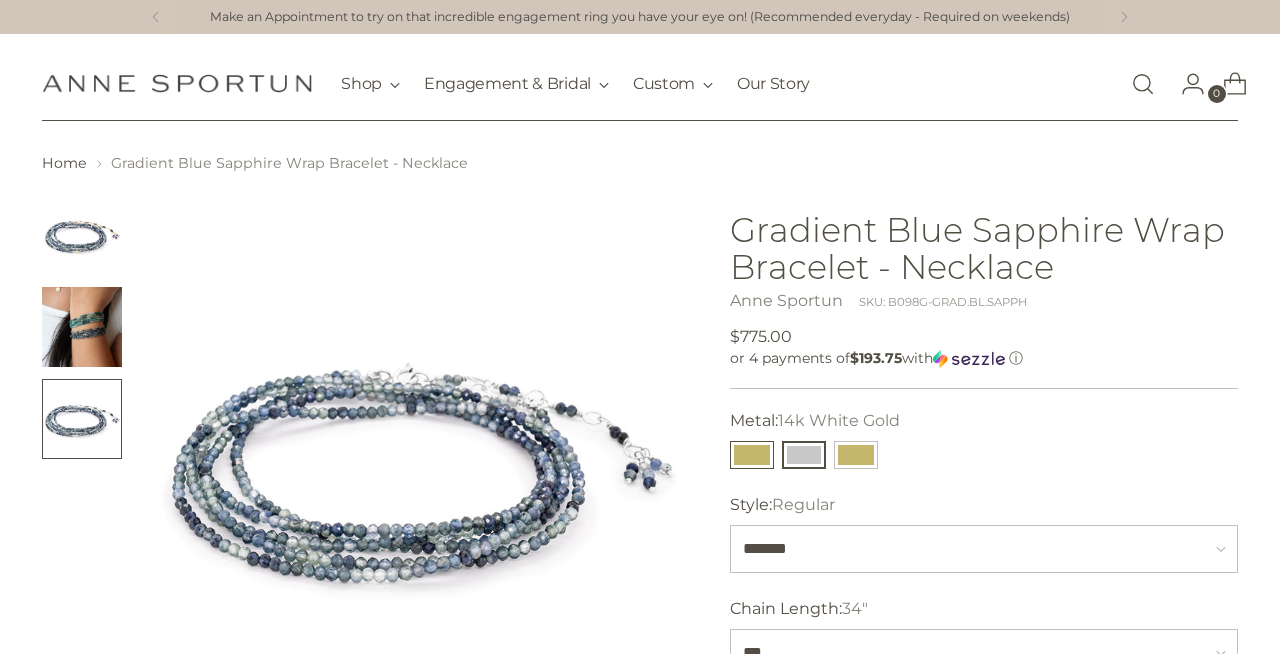 click at bounding box center (752, 455) 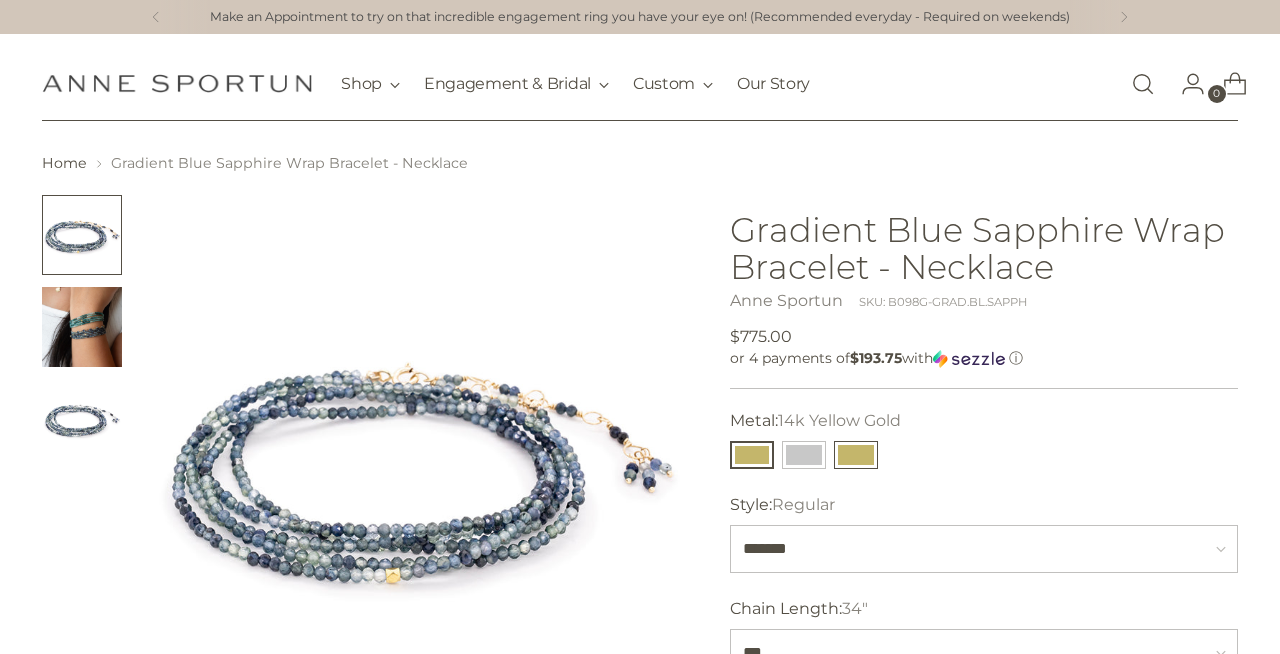 click at bounding box center (856, 455) 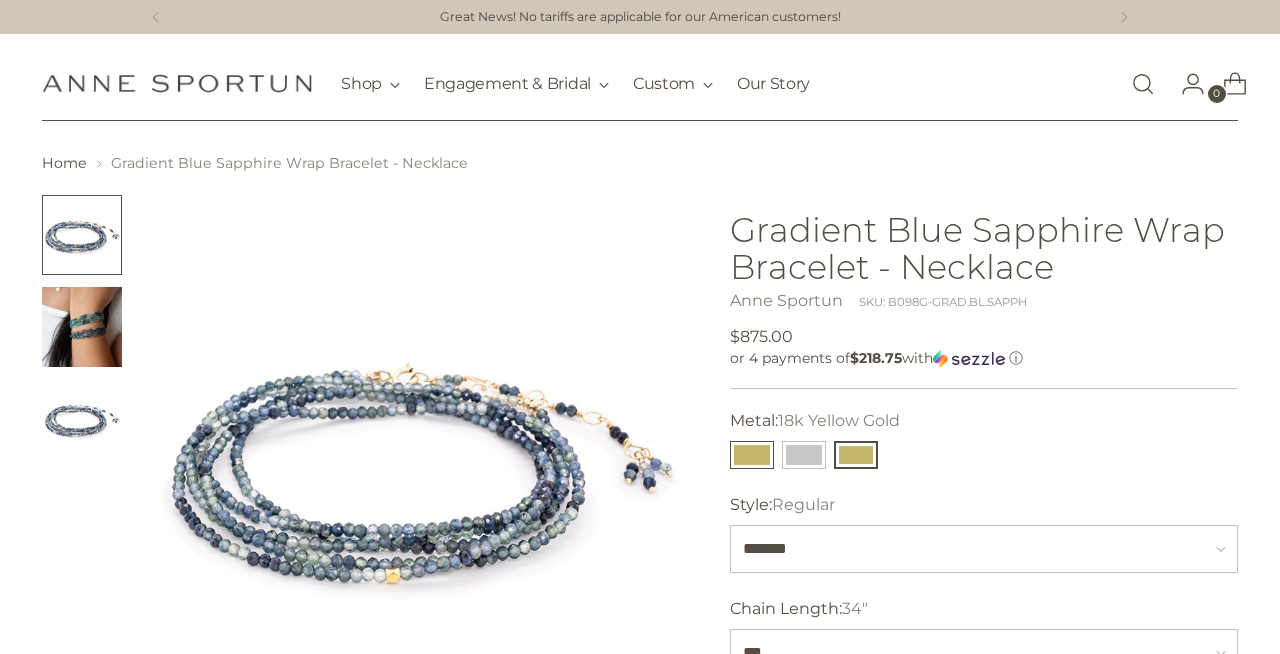 click at bounding box center [752, 455] 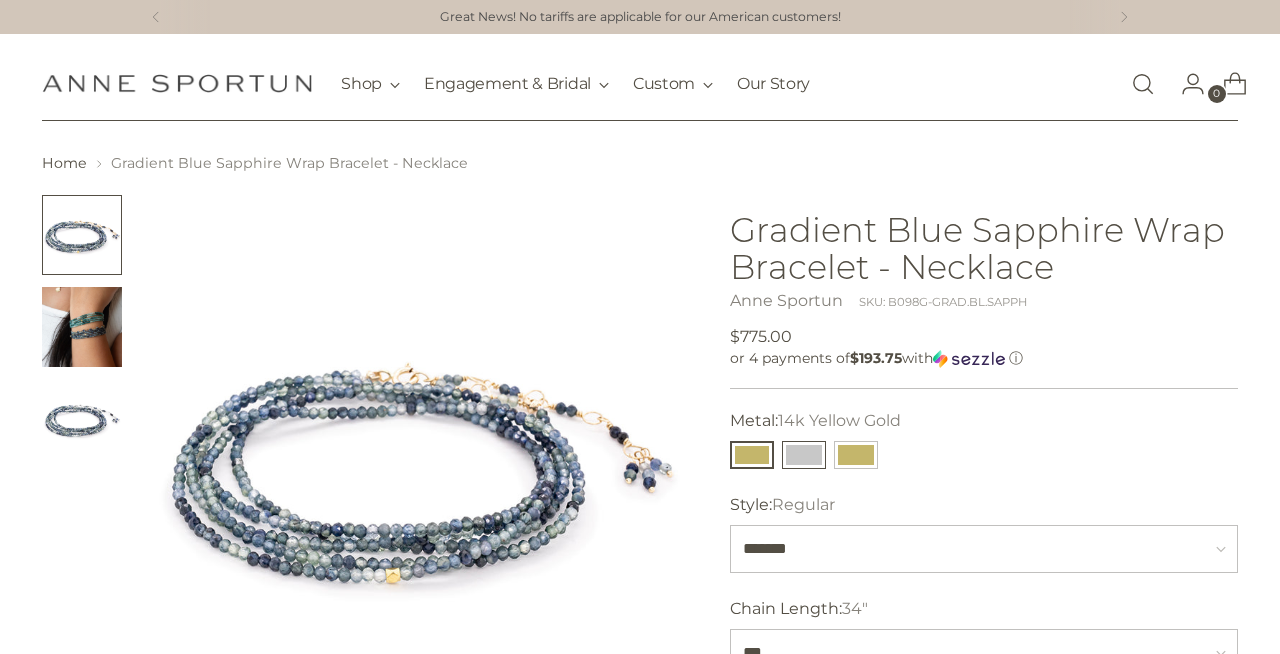 click at bounding box center [804, 455] 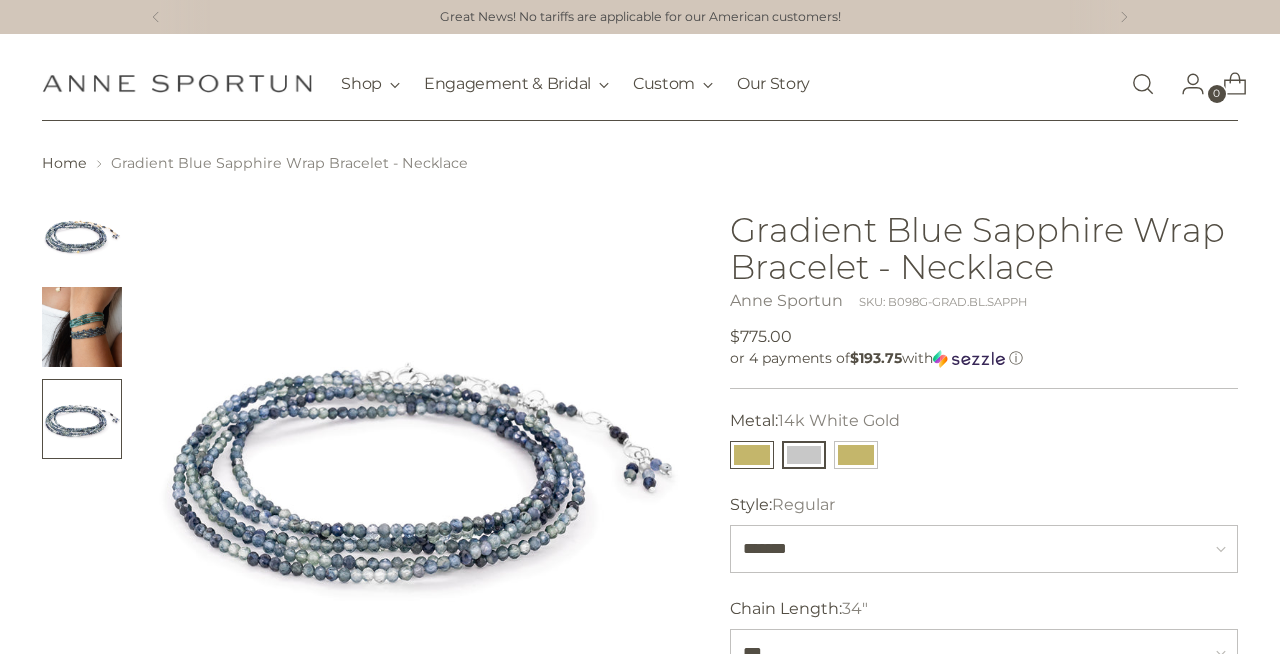 click at bounding box center (752, 455) 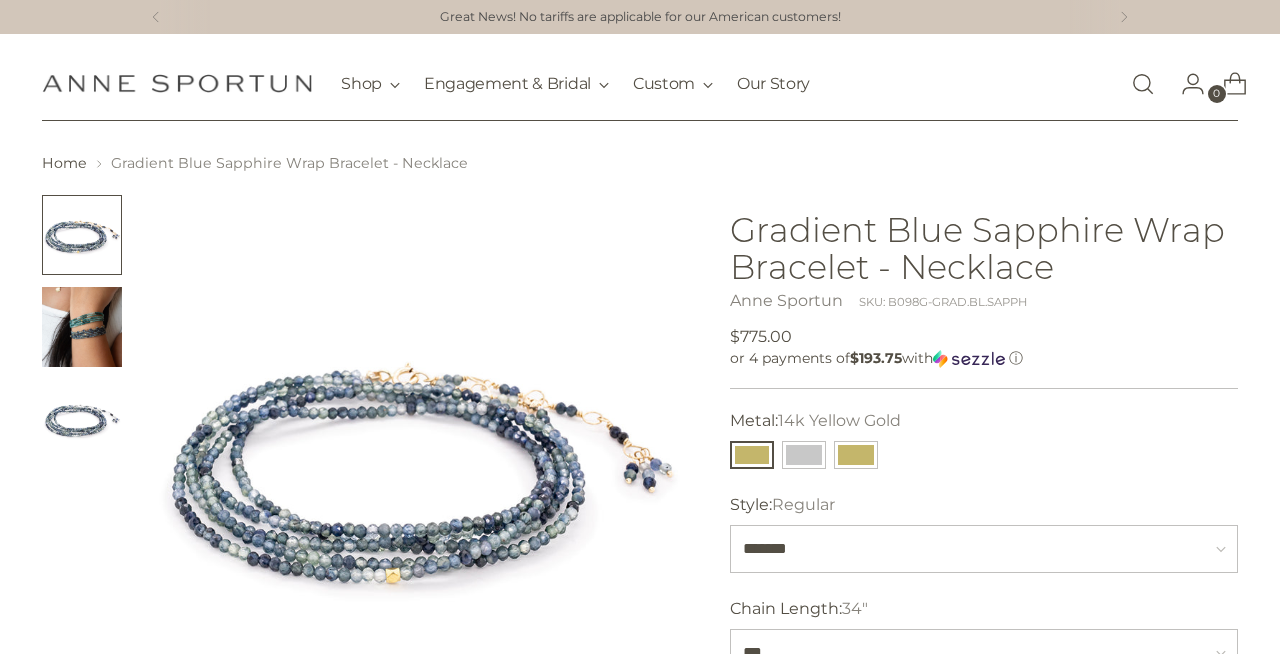 click at bounding box center (82, 327) 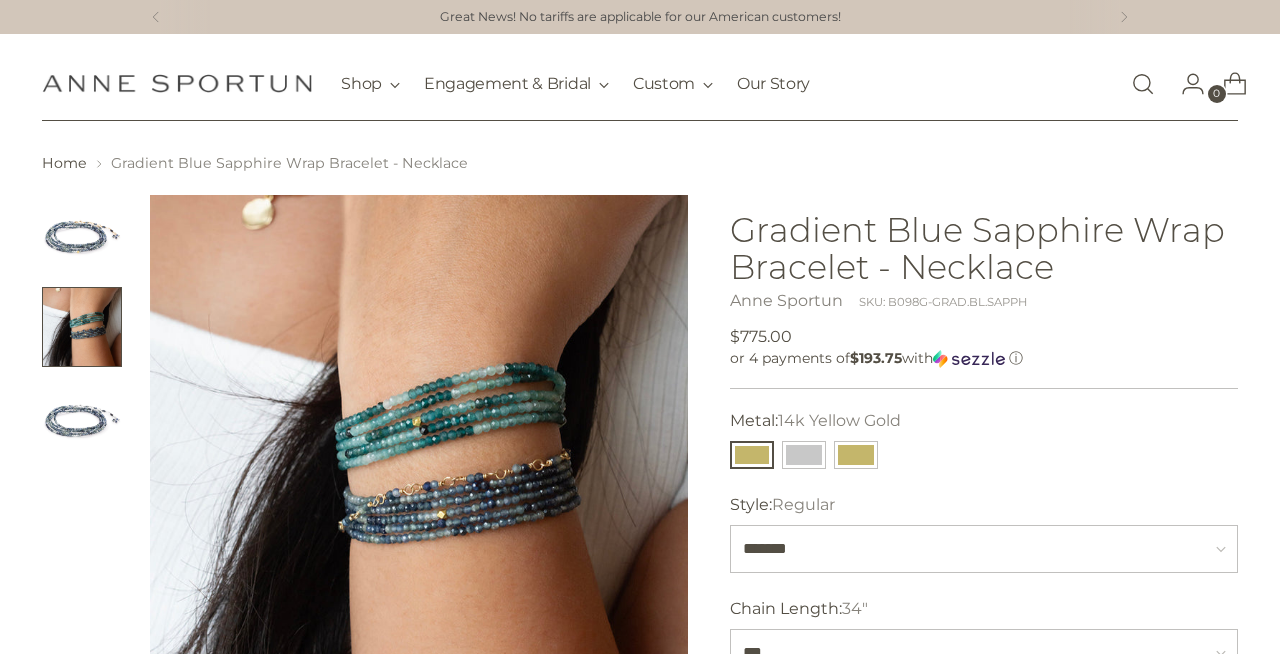 click at bounding box center [82, 419] 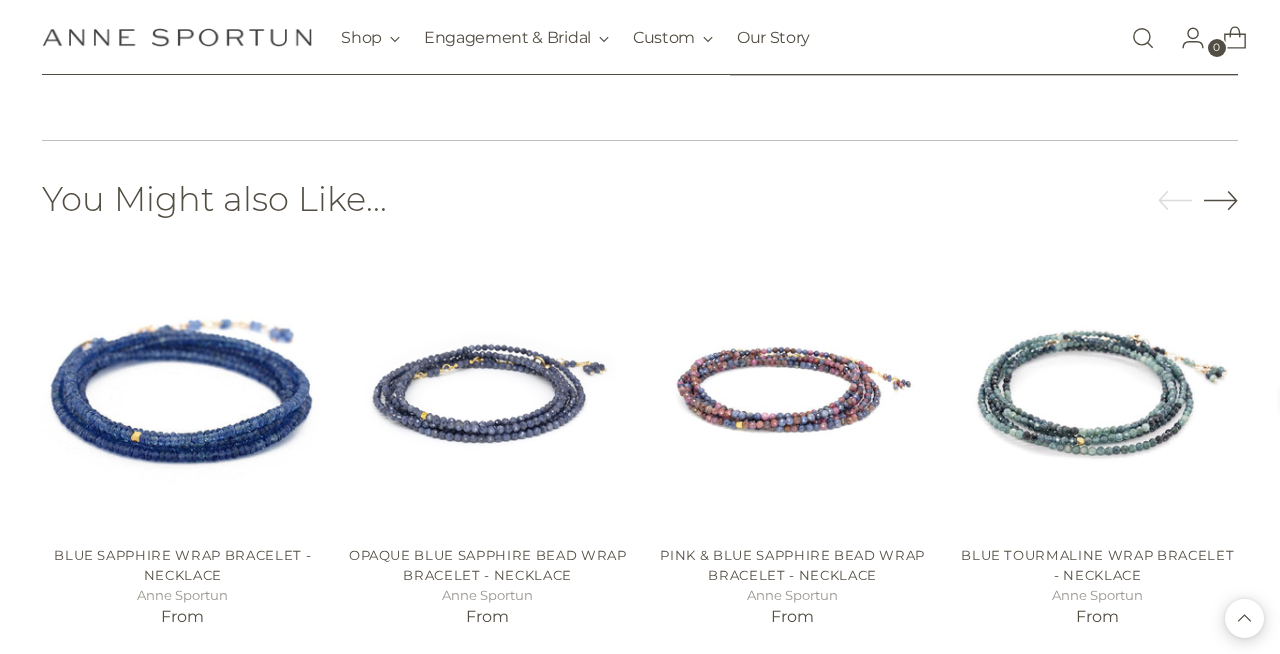 scroll, scrollTop: 1401, scrollLeft: 0, axis: vertical 